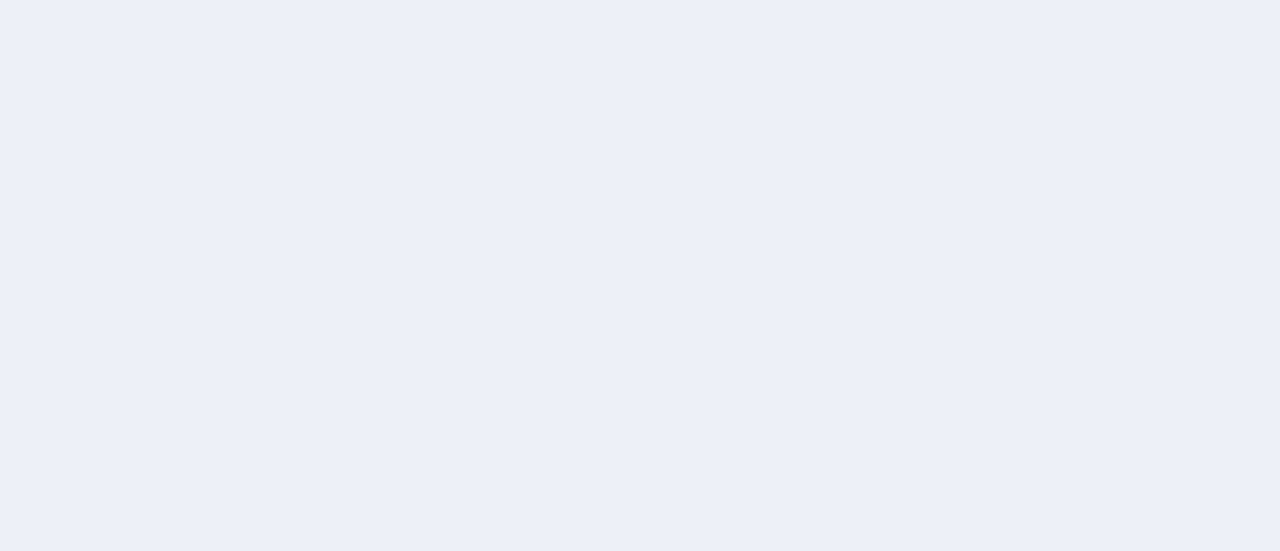 scroll, scrollTop: 0, scrollLeft: 0, axis: both 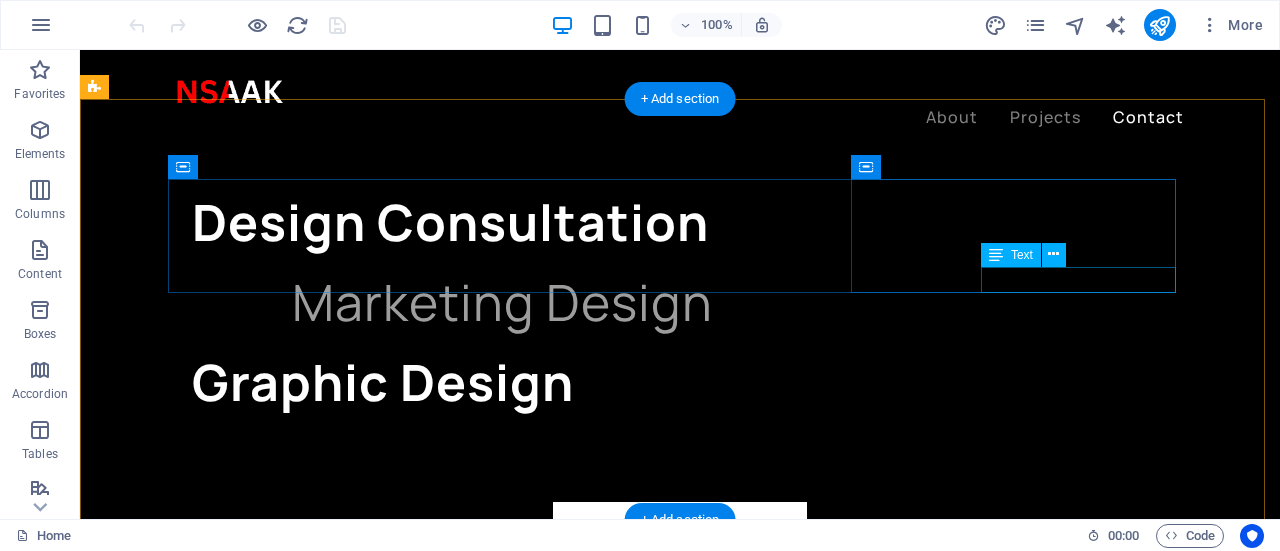 click on "[EMAIL]" at bounding box center (205, 5896) 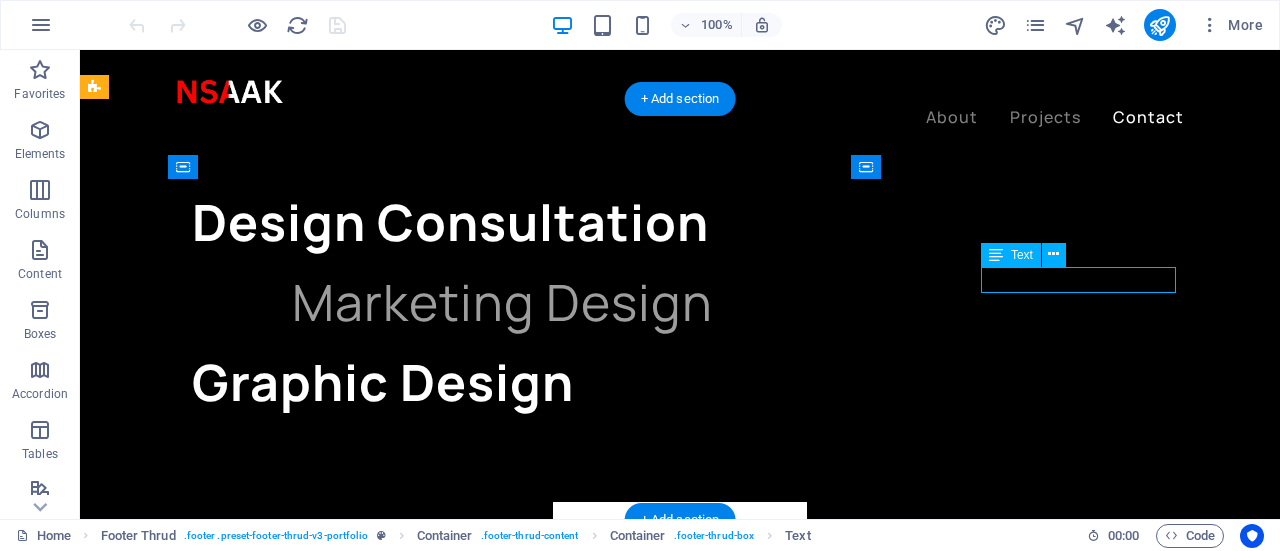 click on "[EMAIL]" at bounding box center (205, 5896) 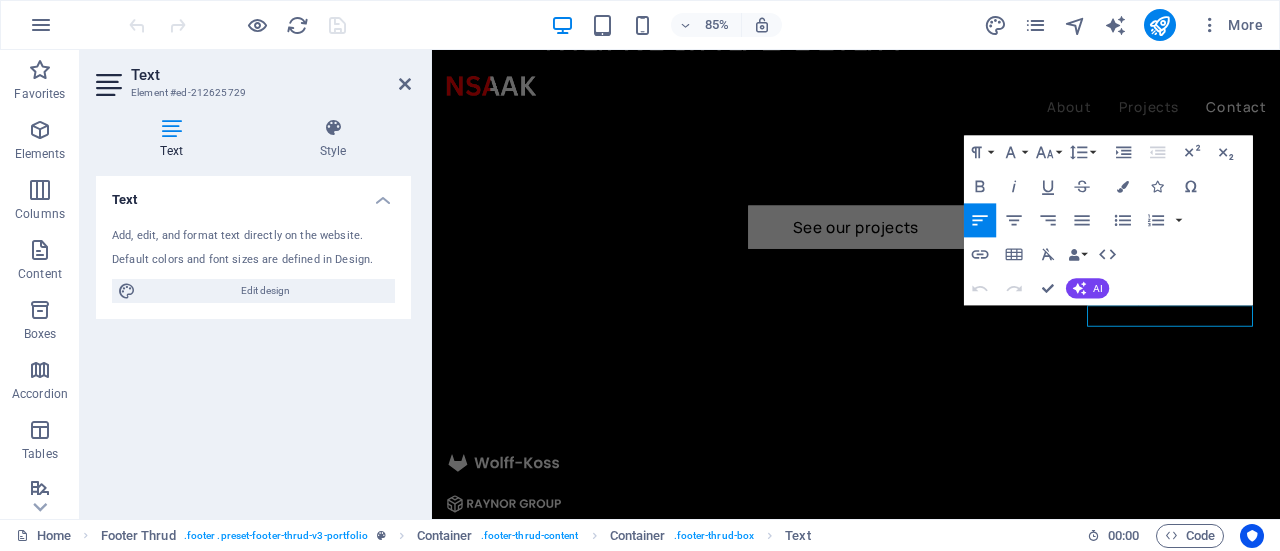 scroll, scrollTop: 5105, scrollLeft: 0, axis: vertical 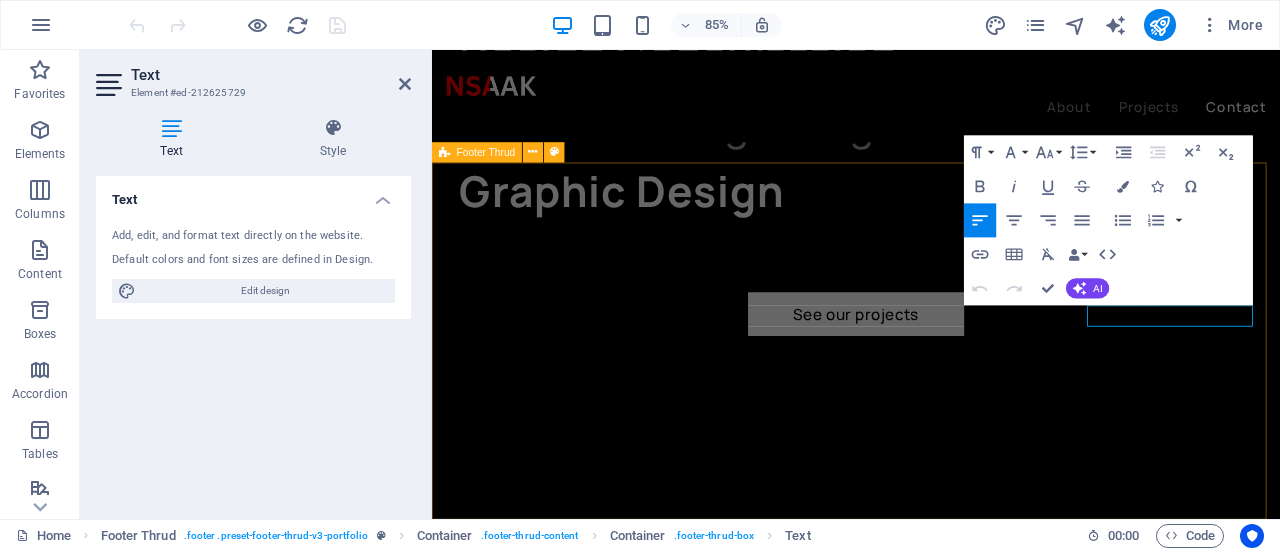 click on "Address [STREET_ADDRESS] [CITY], [POSTAL_CODE] Contact [PHONE] [EMAIL]
[DOMAIN]  Legal Notice  |  Privacy Policy" at bounding box center [931, 5660] 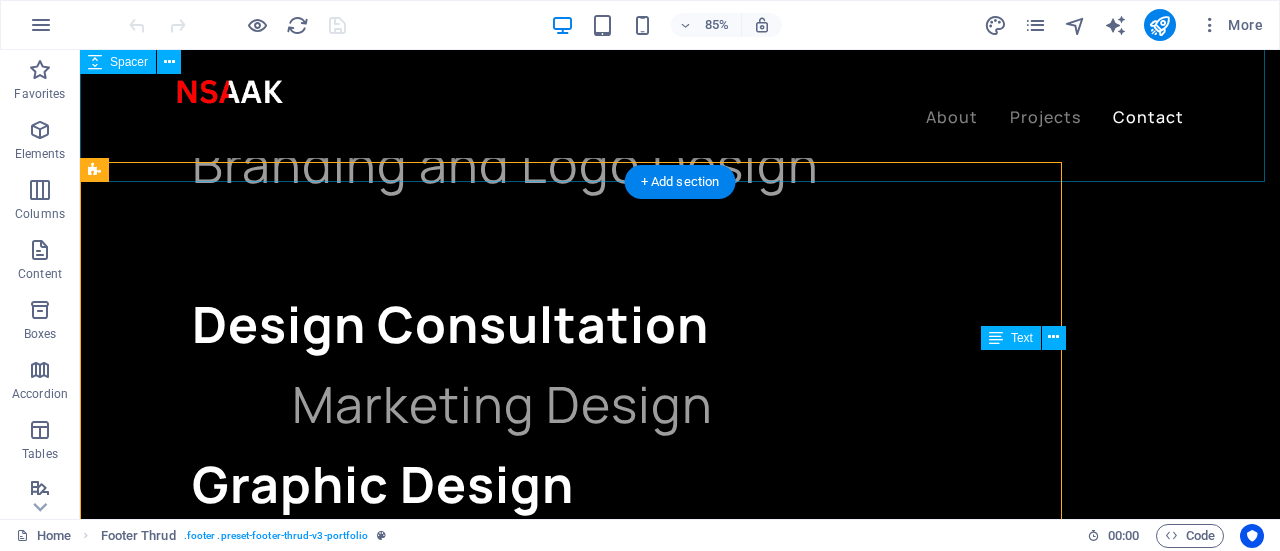 scroll, scrollTop: 5124, scrollLeft: 0, axis: vertical 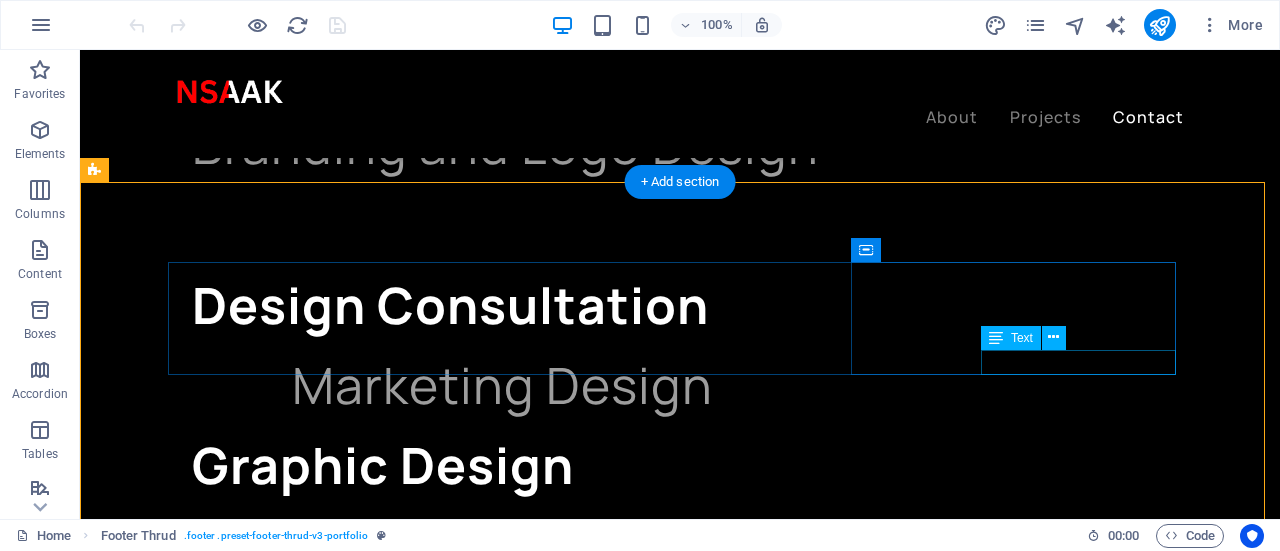 click on "[EMAIL]" at bounding box center [205, 5979] 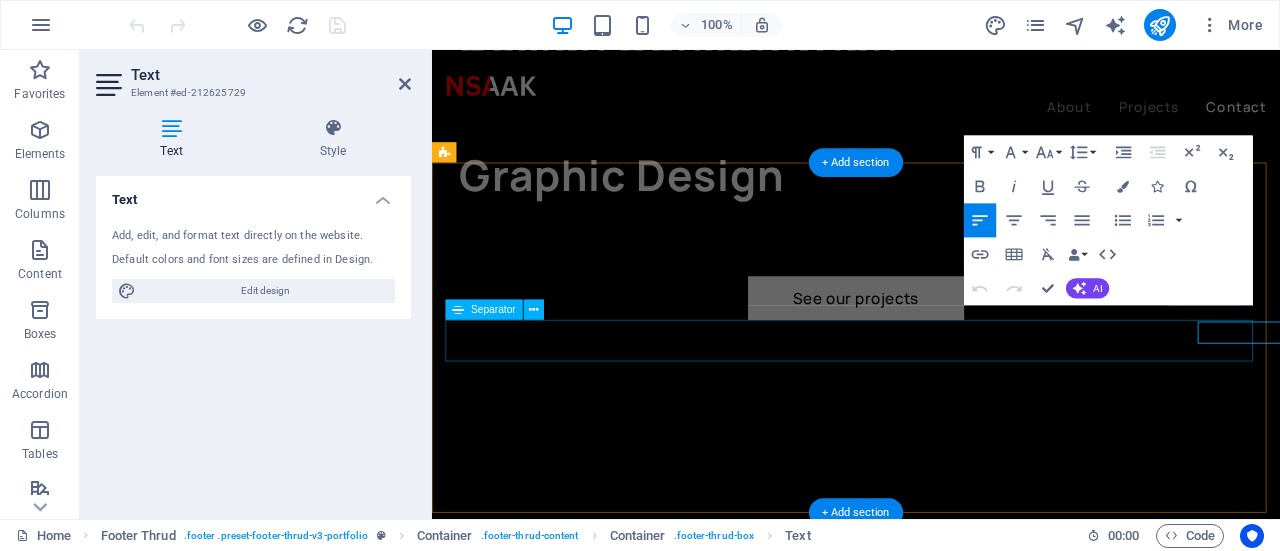 scroll, scrollTop: 5105, scrollLeft: 0, axis: vertical 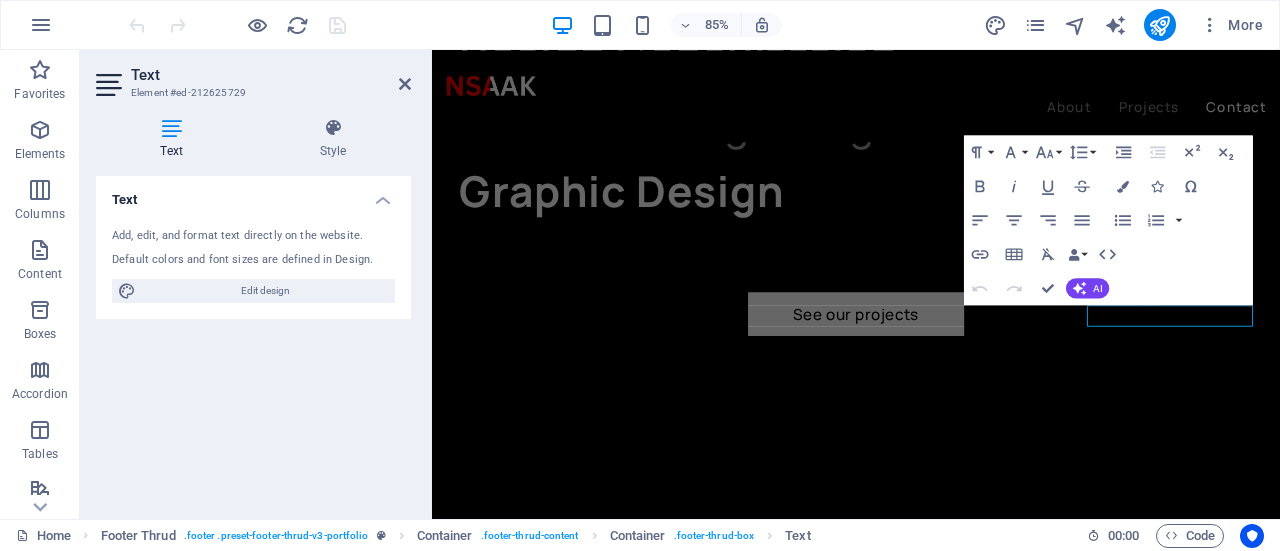 click on "Text" at bounding box center (253, 194) 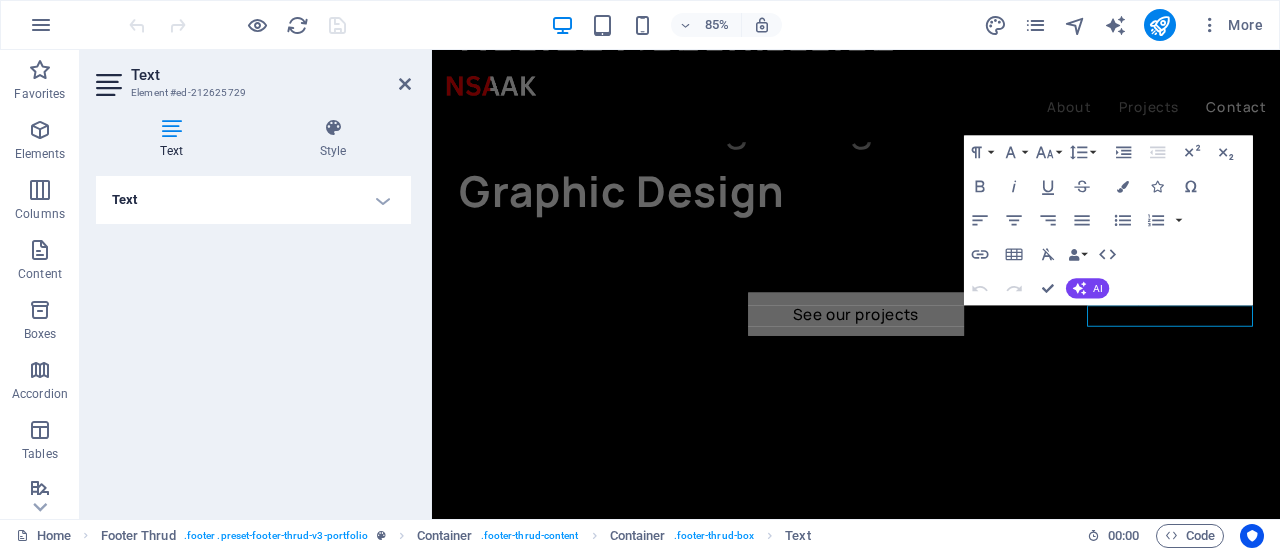 click on "Text" at bounding box center [253, 200] 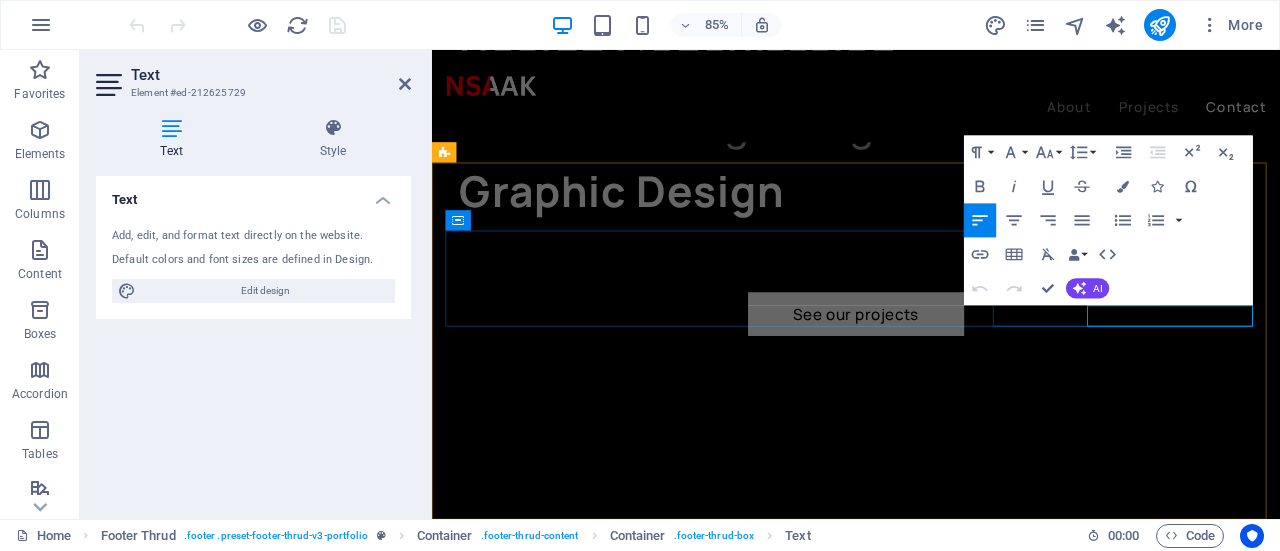 click on "[EMAIL]" at bounding box center [477, 5676] 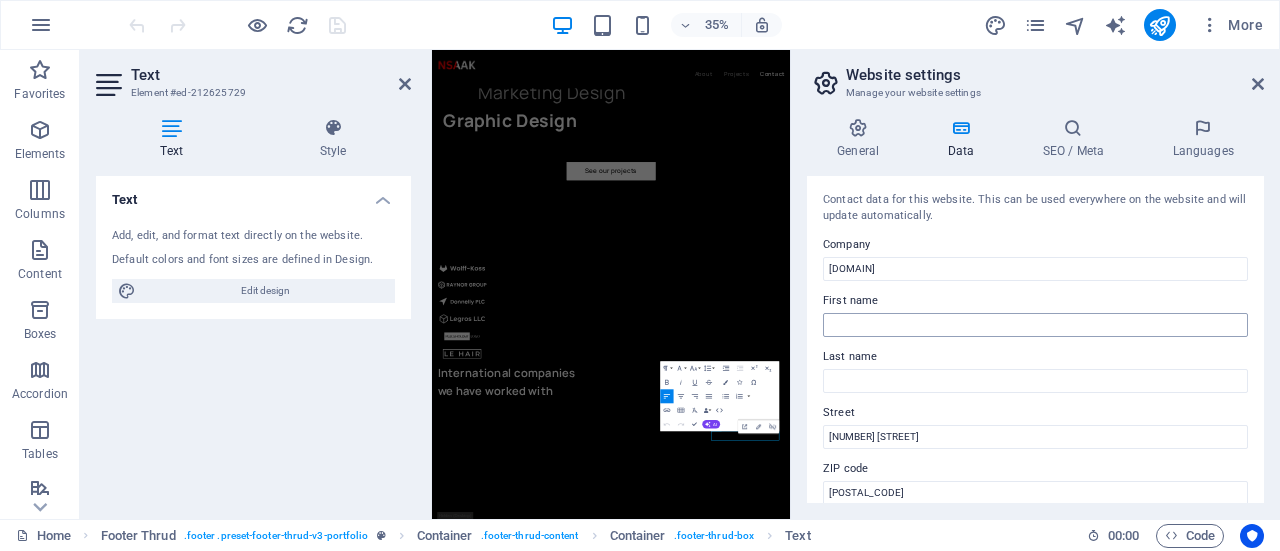scroll, scrollTop: 4325, scrollLeft: 0, axis: vertical 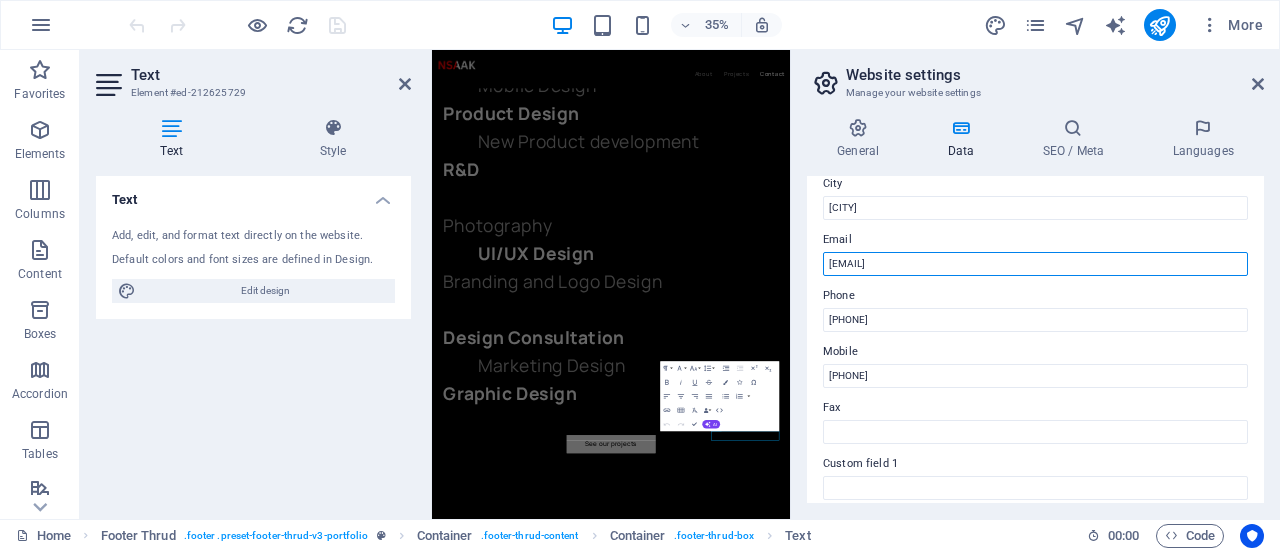 click on "[EMAIL]" at bounding box center (1035, 264) 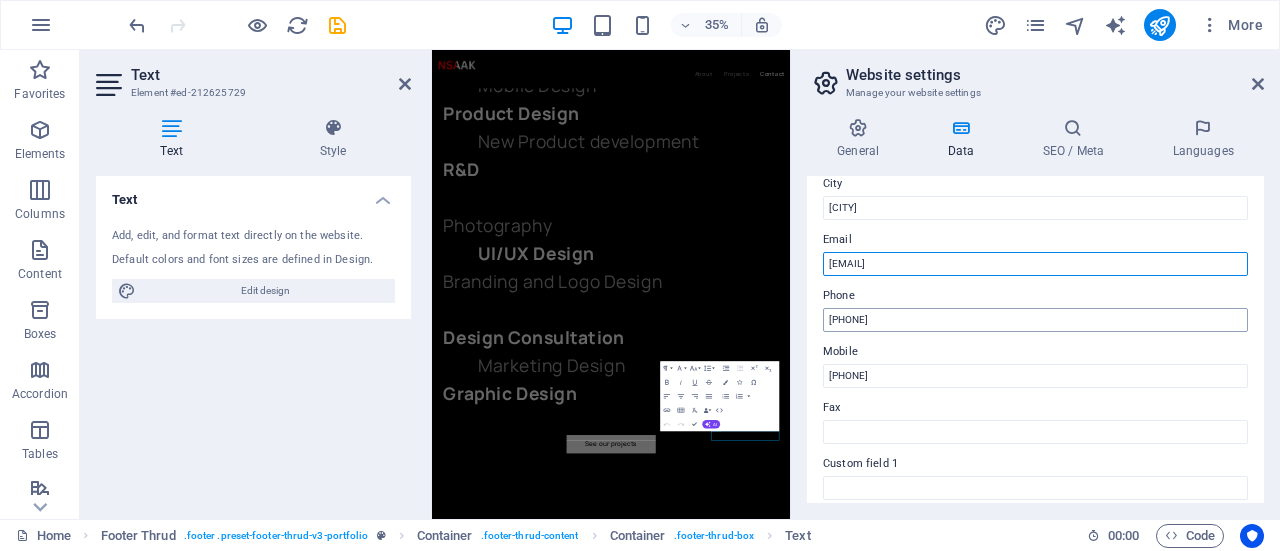 type on "[EMAIL]" 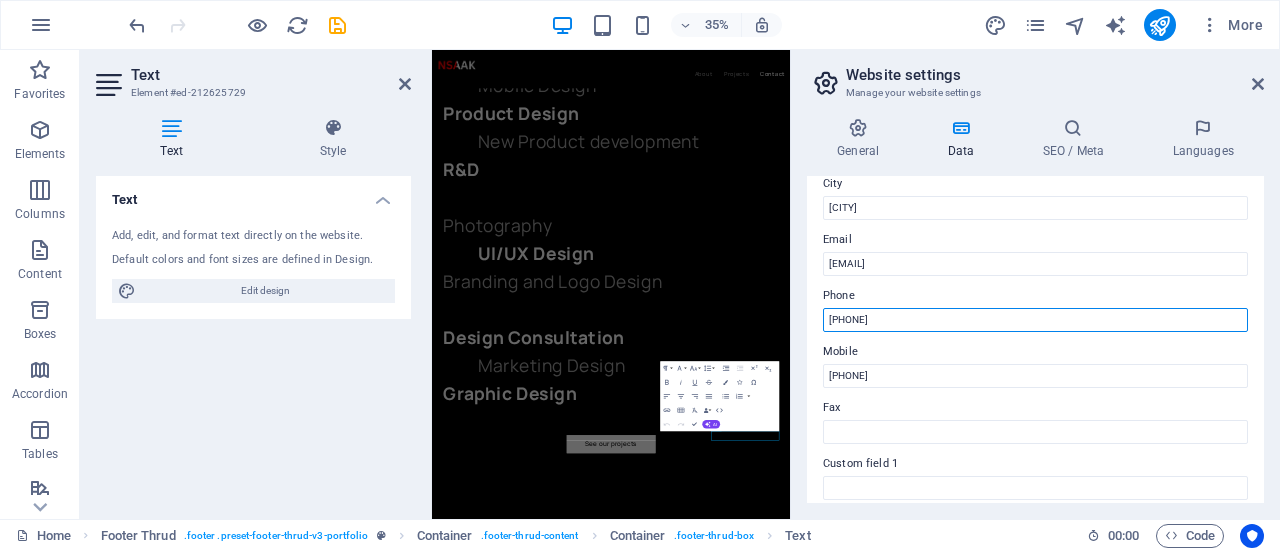 click on "[PHONE]" at bounding box center [1035, 320] 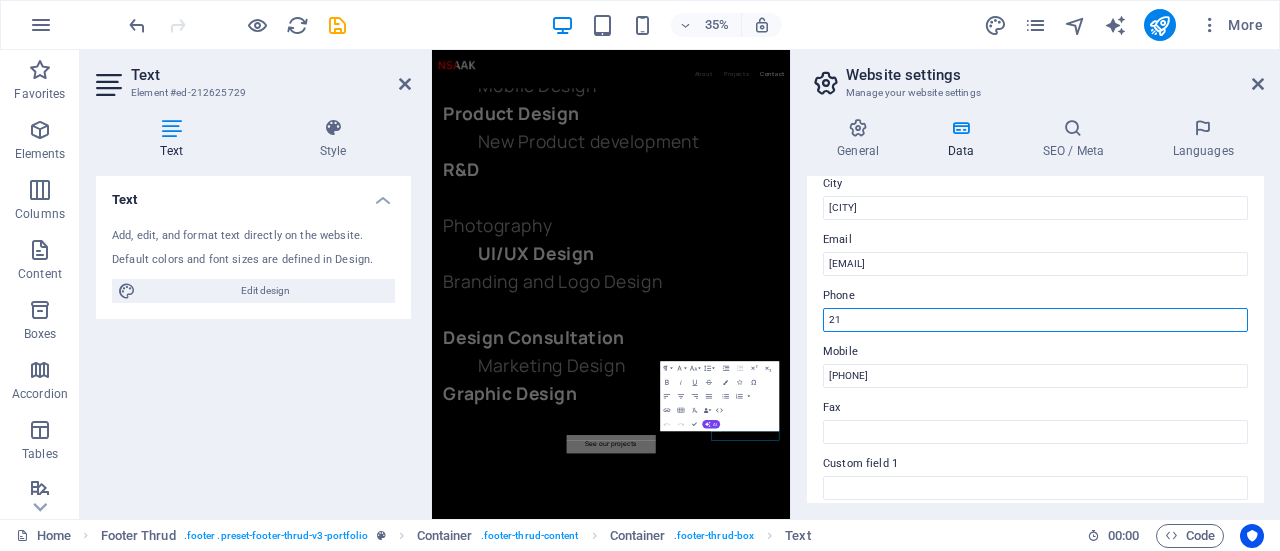 type on "2" 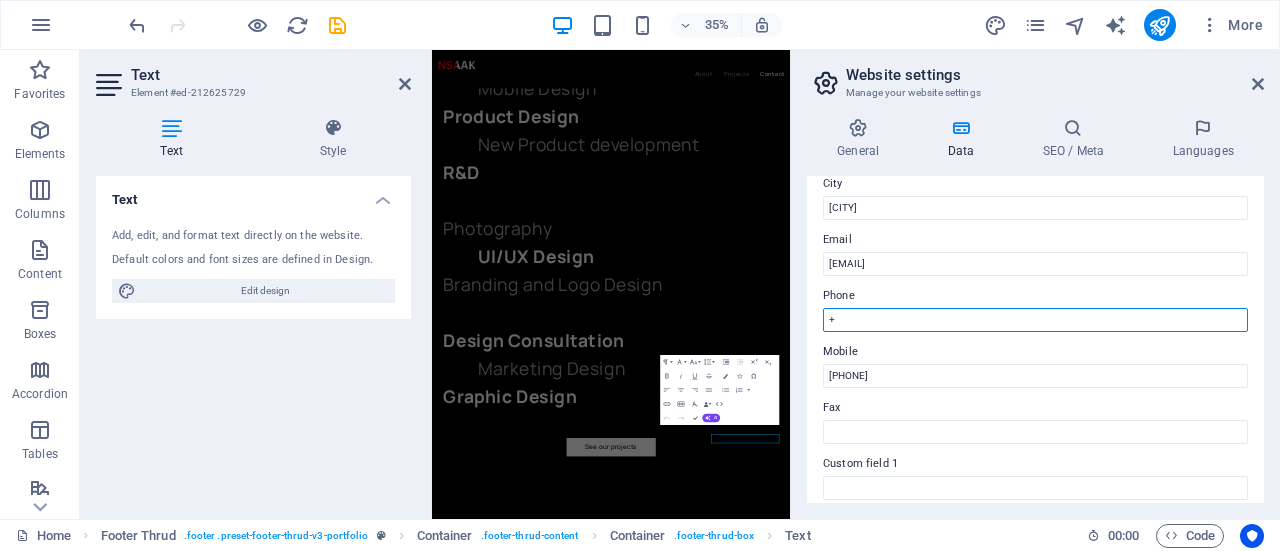 scroll, scrollTop: 4325, scrollLeft: 0, axis: vertical 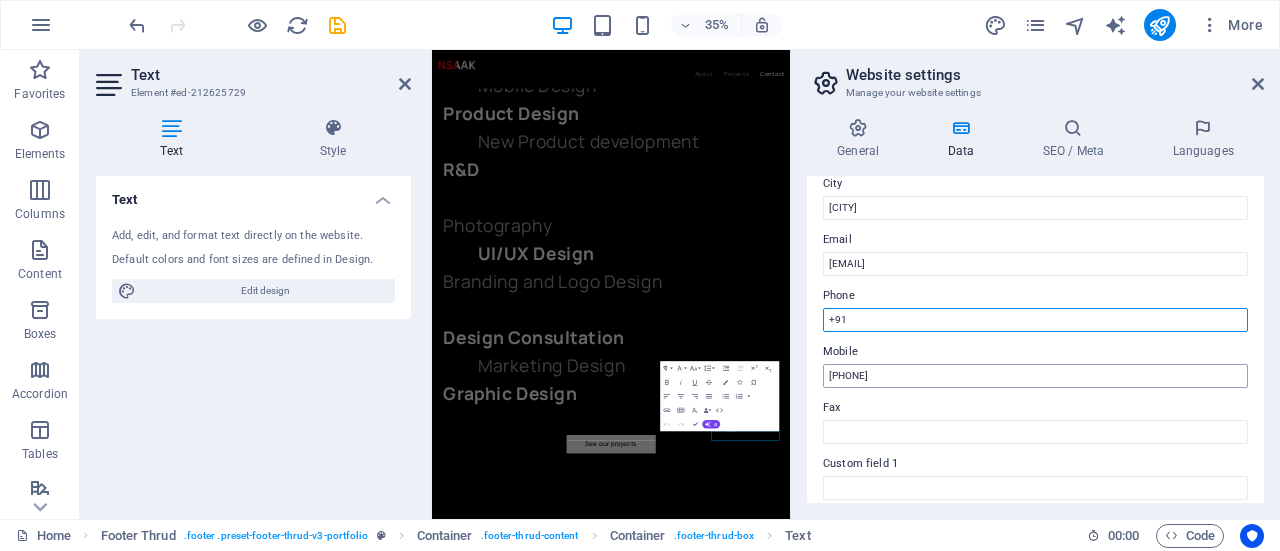type on "+91" 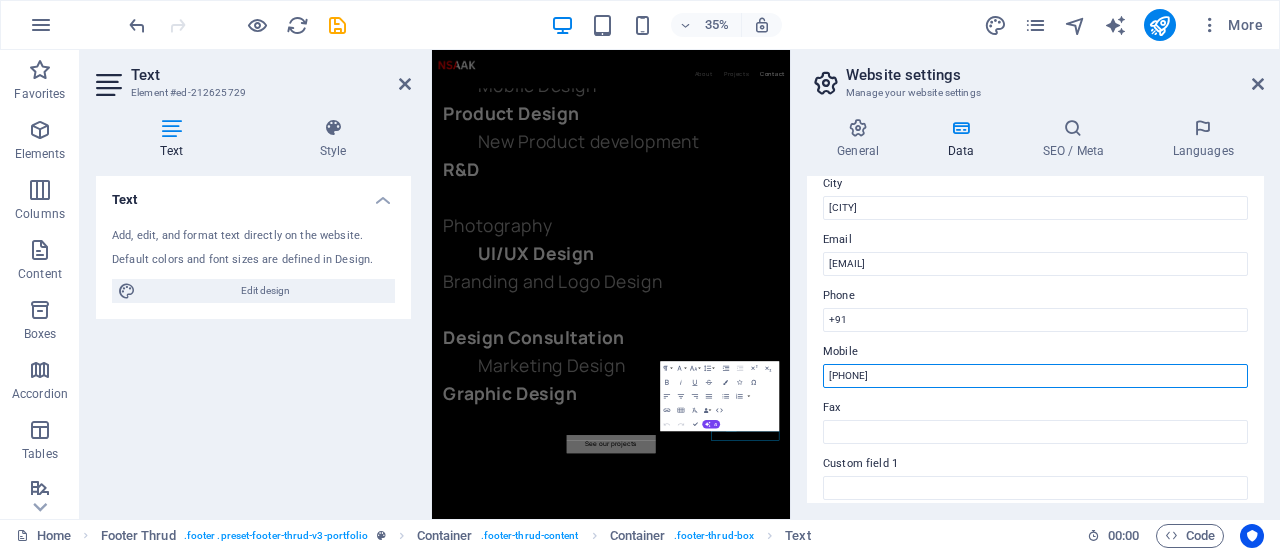 drag, startPoint x: 920, startPoint y: 372, endPoint x: 778, endPoint y: 369, distance: 142.0317 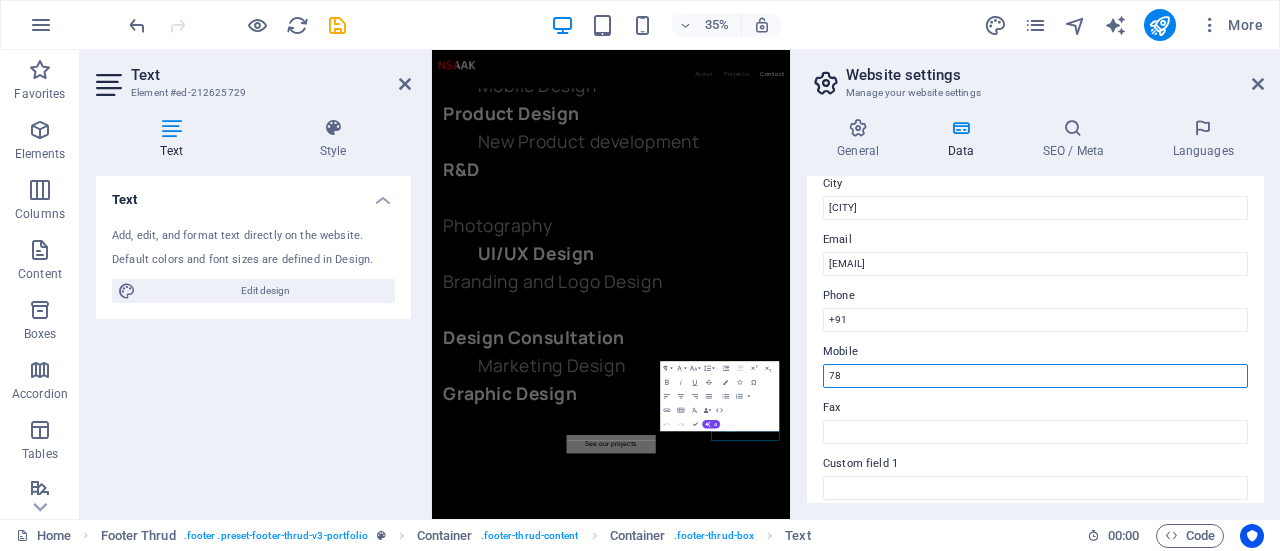 type on "7" 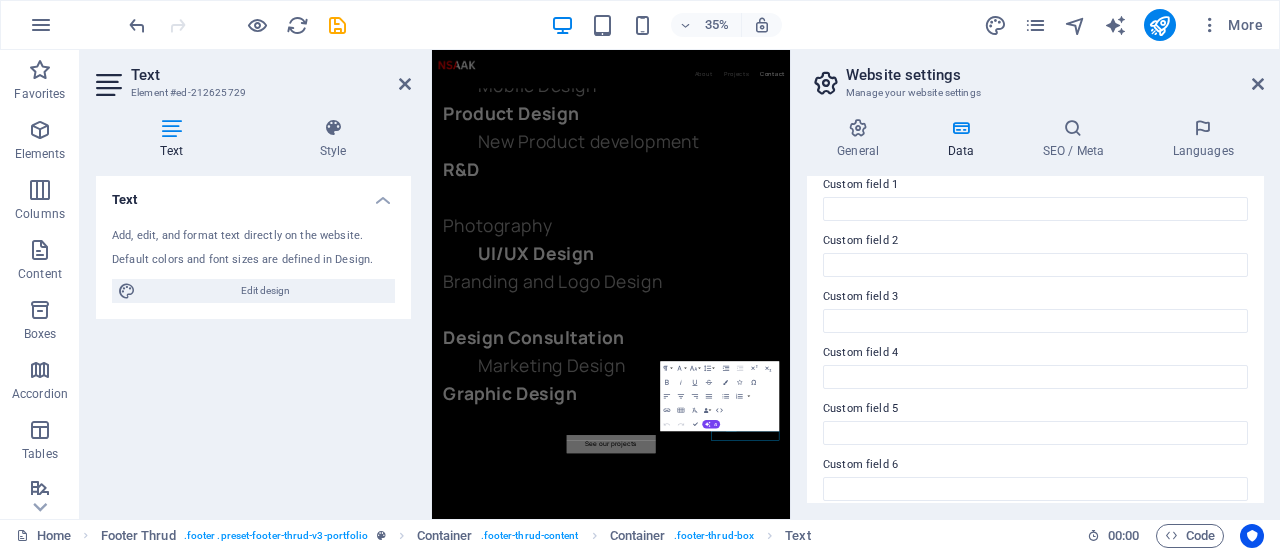 scroll, scrollTop: 633, scrollLeft: 0, axis: vertical 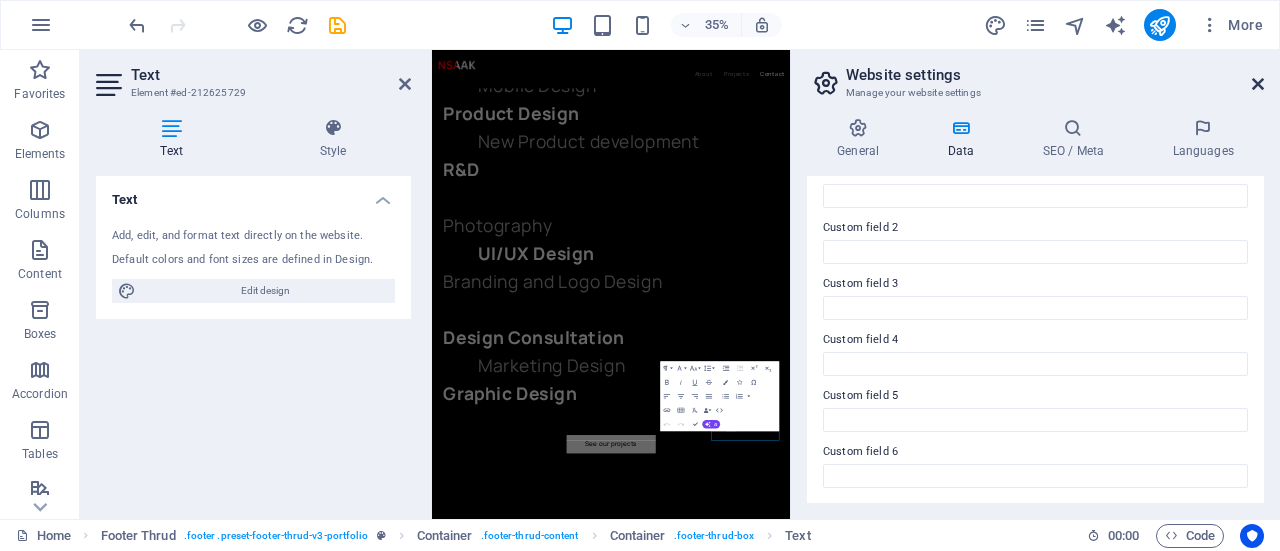 type on "+91 [PHONE]" 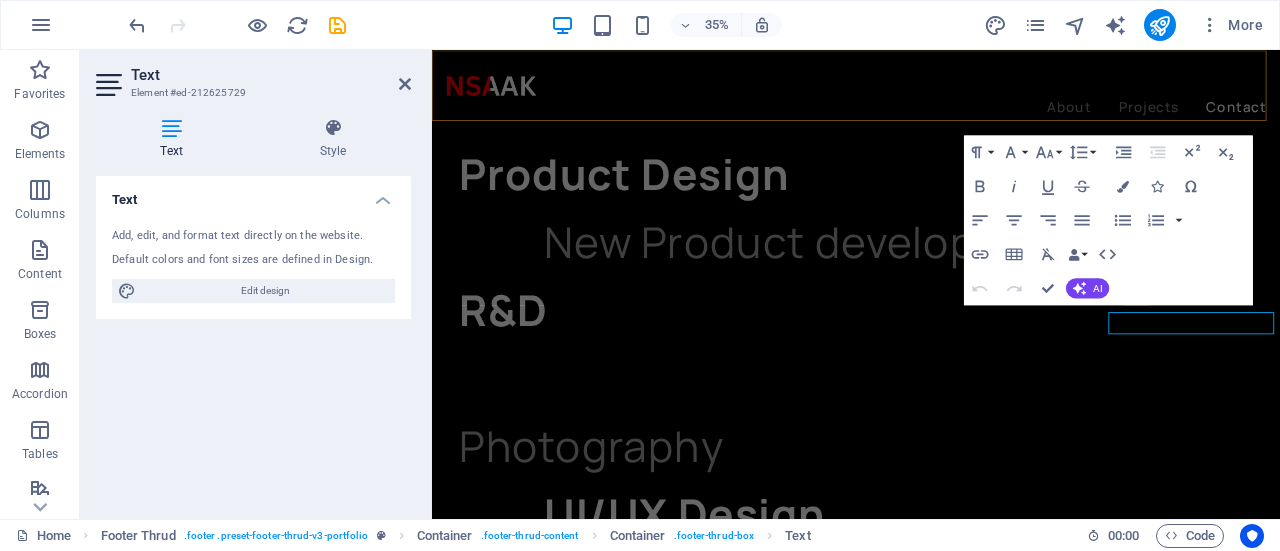 scroll, scrollTop: 5105, scrollLeft: 0, axis: vertical 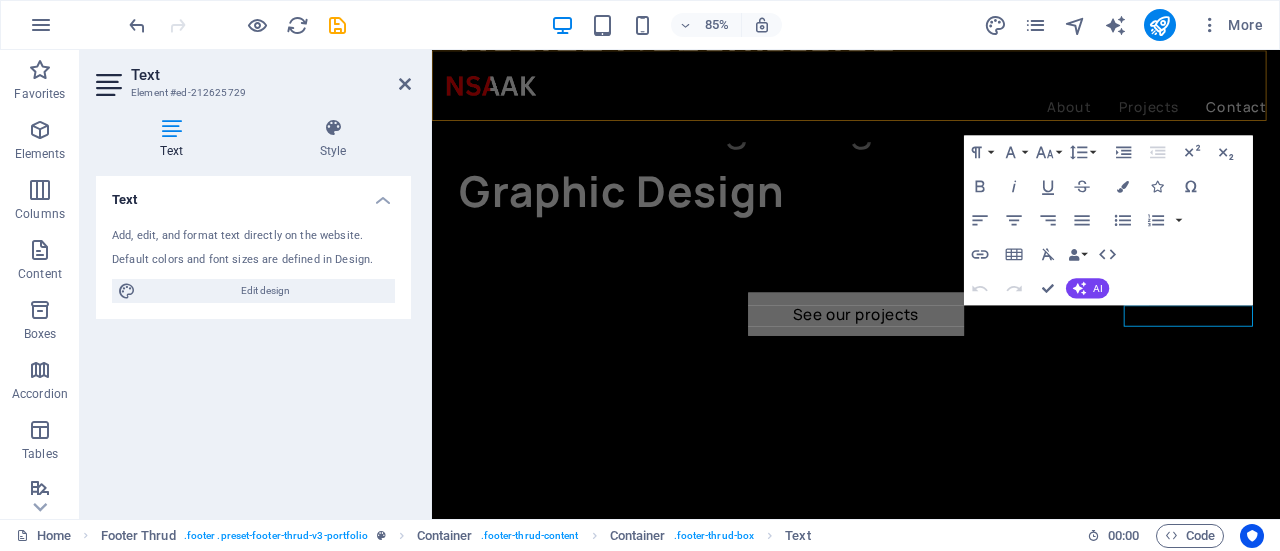 click on "About Projects Contact" at bounding box center (931, 104) 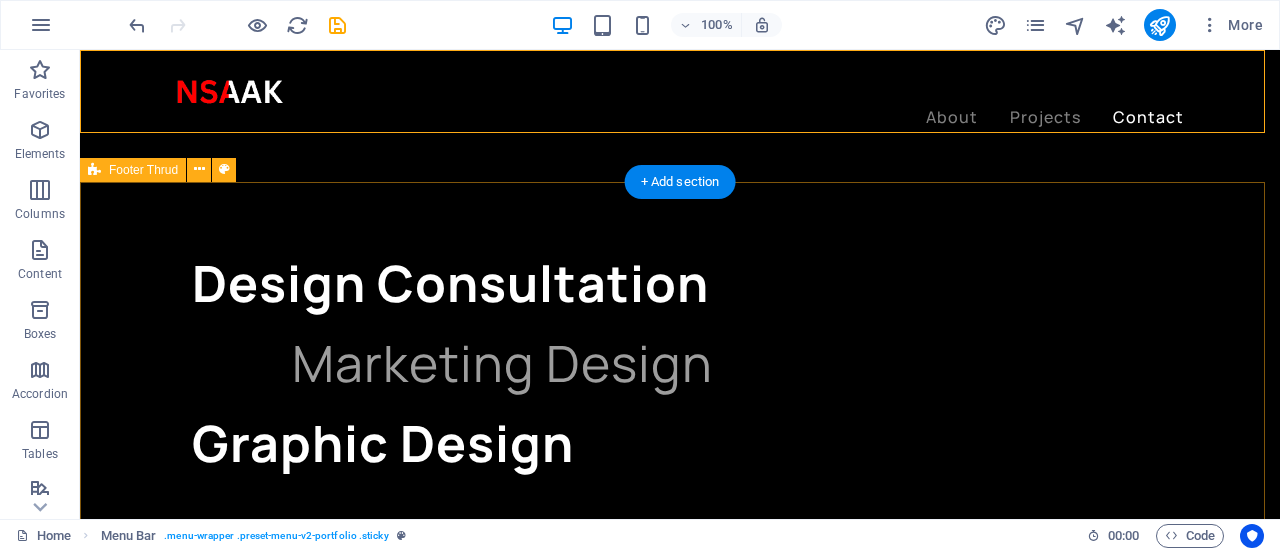 scroll, scrollTop: 5148, scrollLeft: 0, axis: vertical 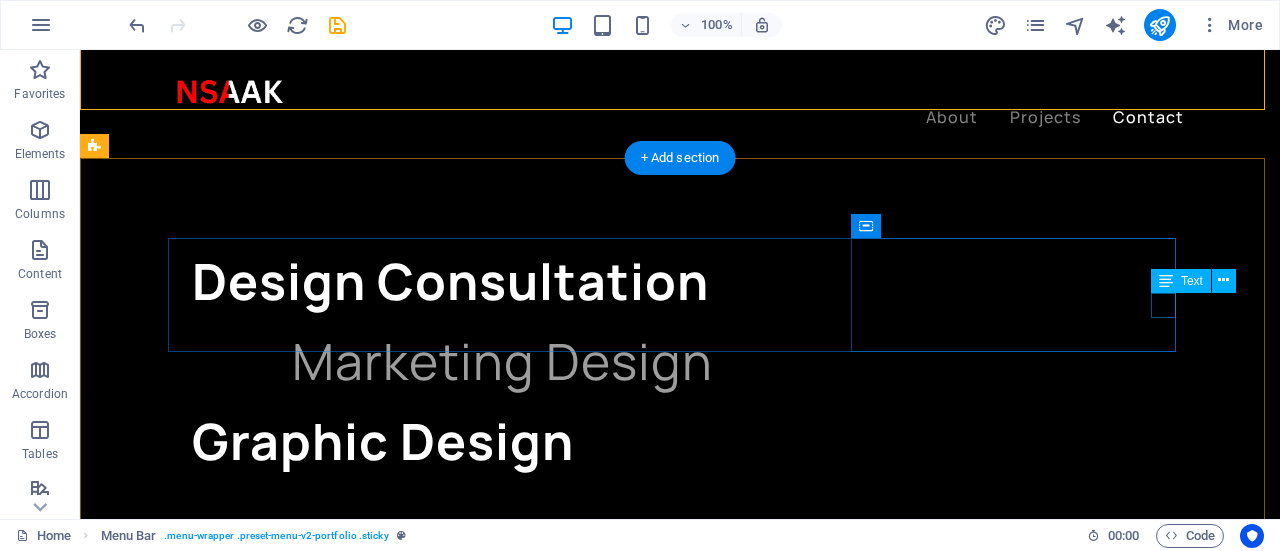 click on "+91" at bounding box center (188, 5921) 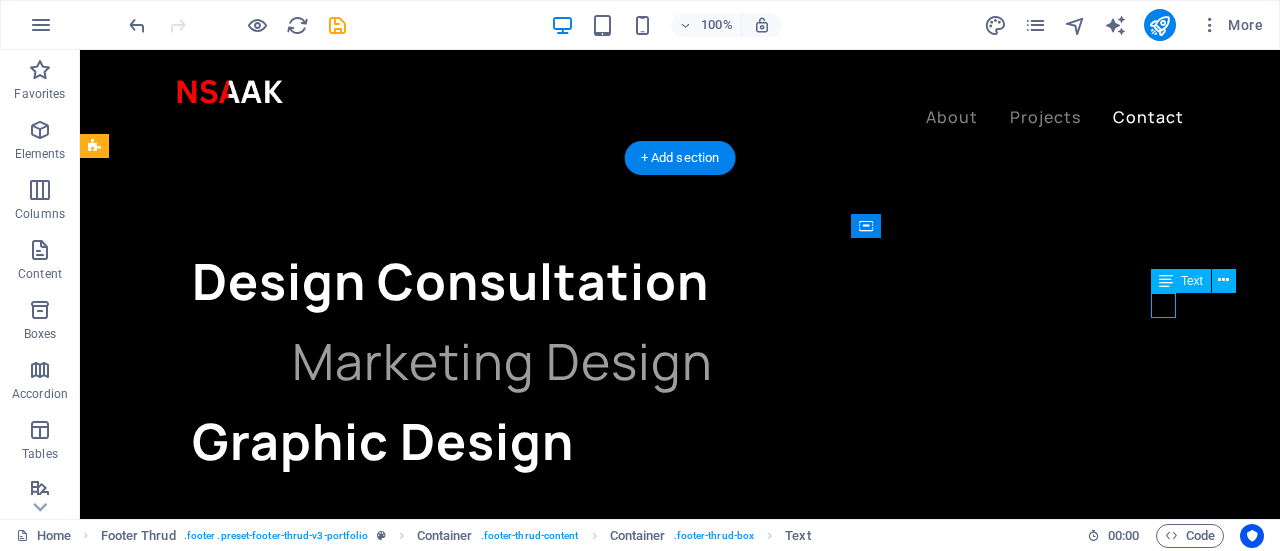 click on "+91" at bounding box center [188, 5921] 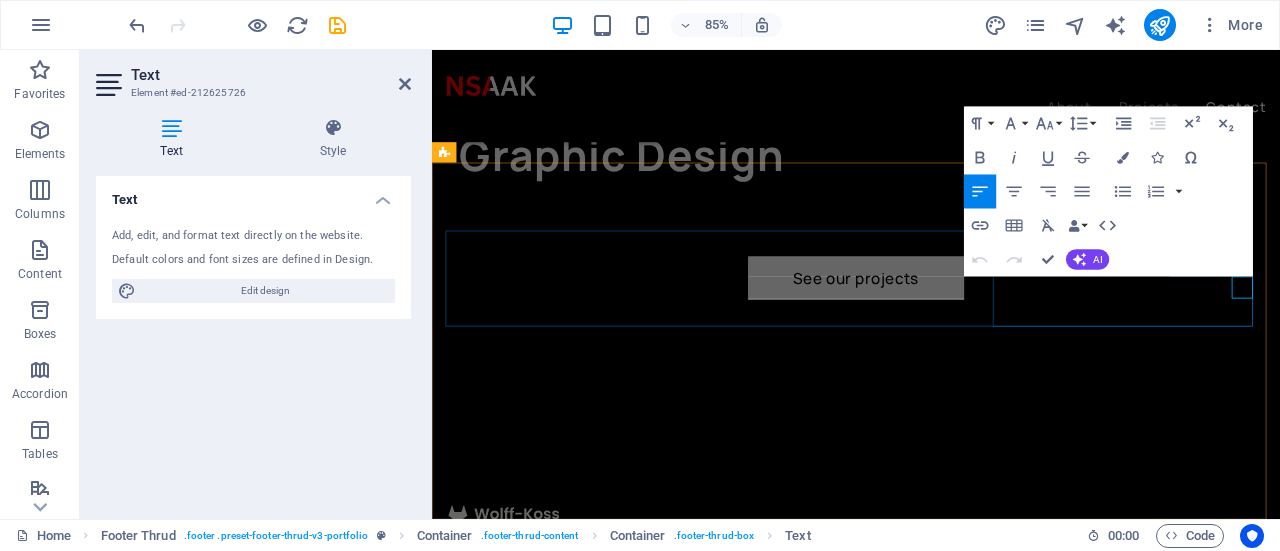 scroll, scrollTop: 5105, scrollLeft: 0, axis: vertical 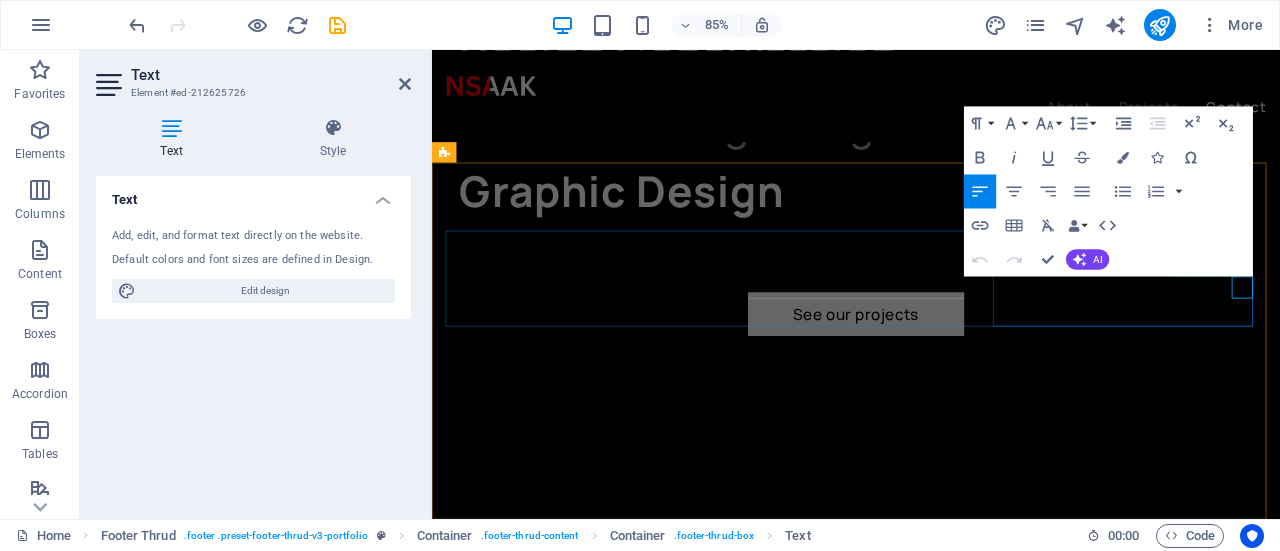 click on "Contact +91 [EMAIL]" at bounding box center [603, 5633] 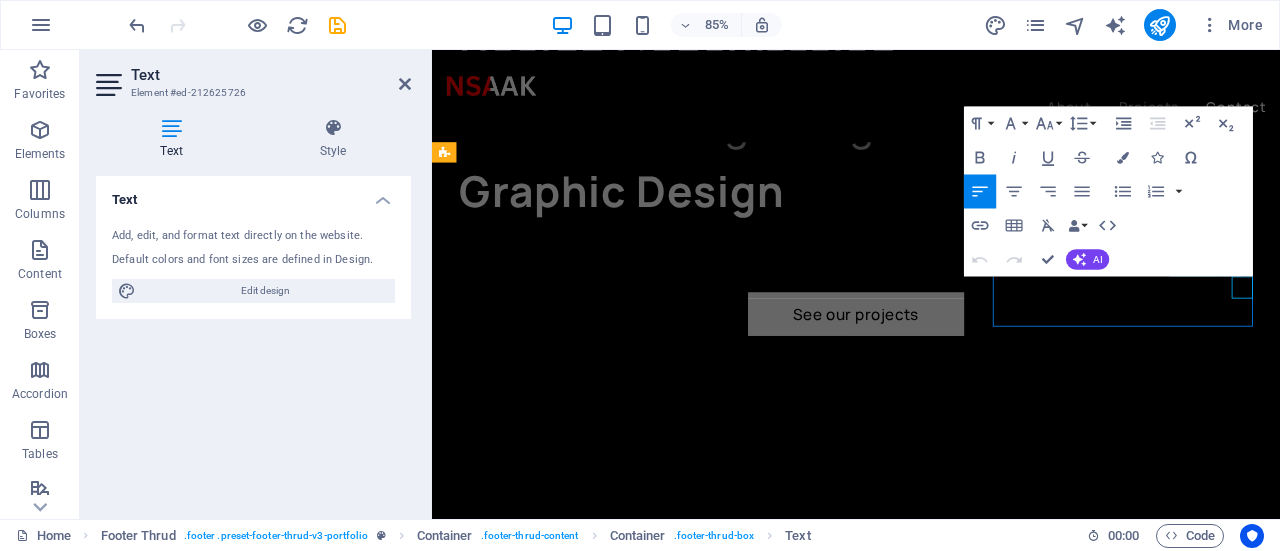 drag, startPoint x: 1512, startPoint y: 303, endPoint x: 1289, endPoint y: 347, distance: 227.29936 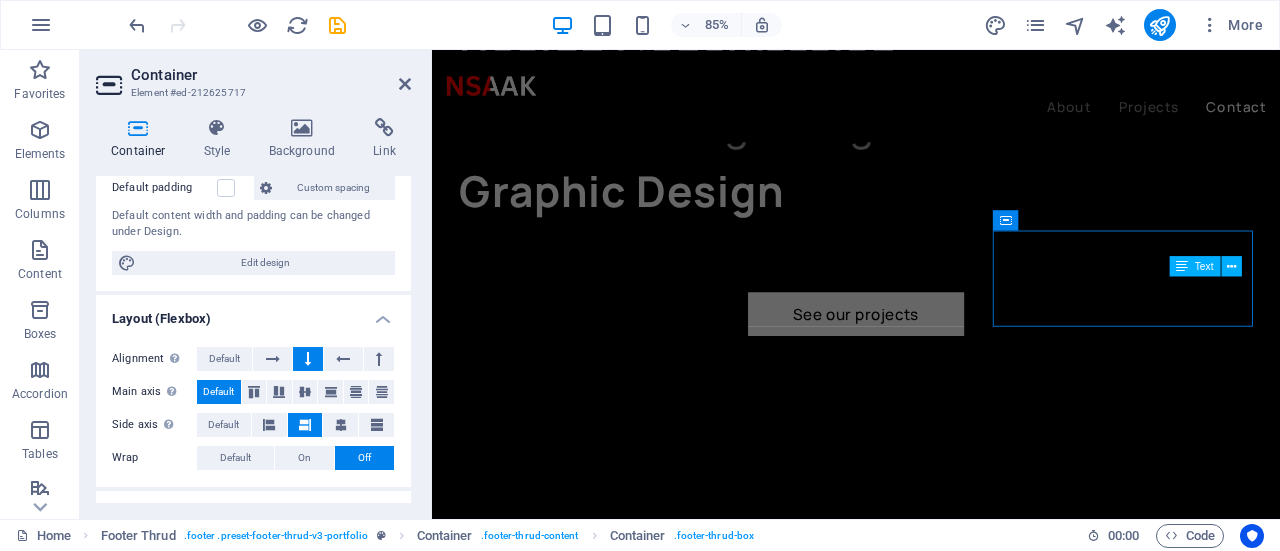 scroll, scrollTop: 446, scrollLeft: 0, axis: vertical 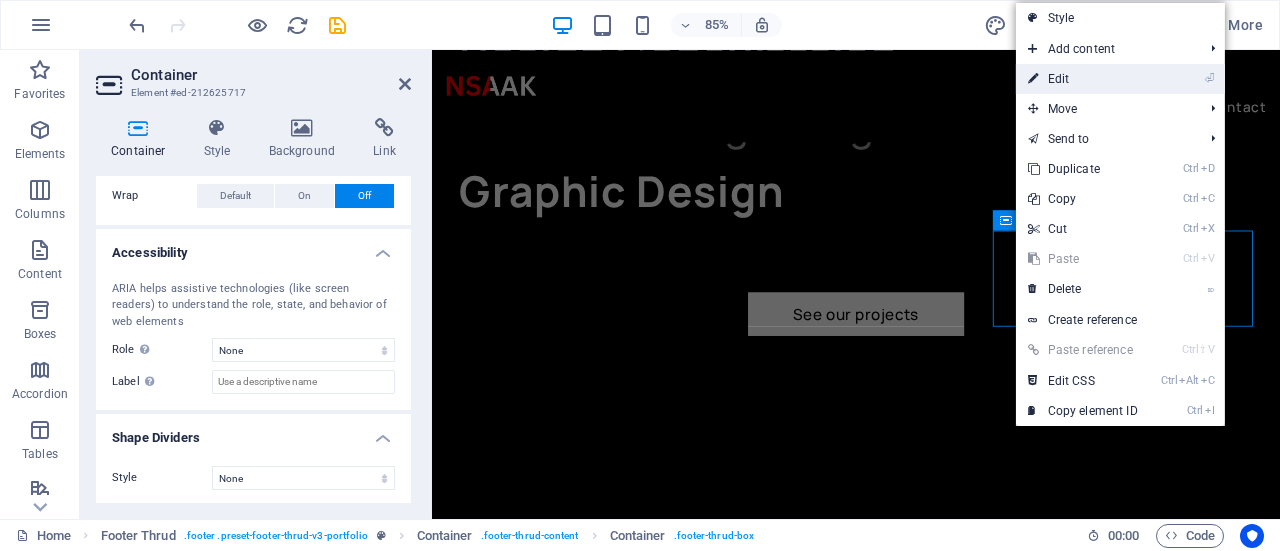 click on "⏎  Edit" at bounding box center (1083, 79) 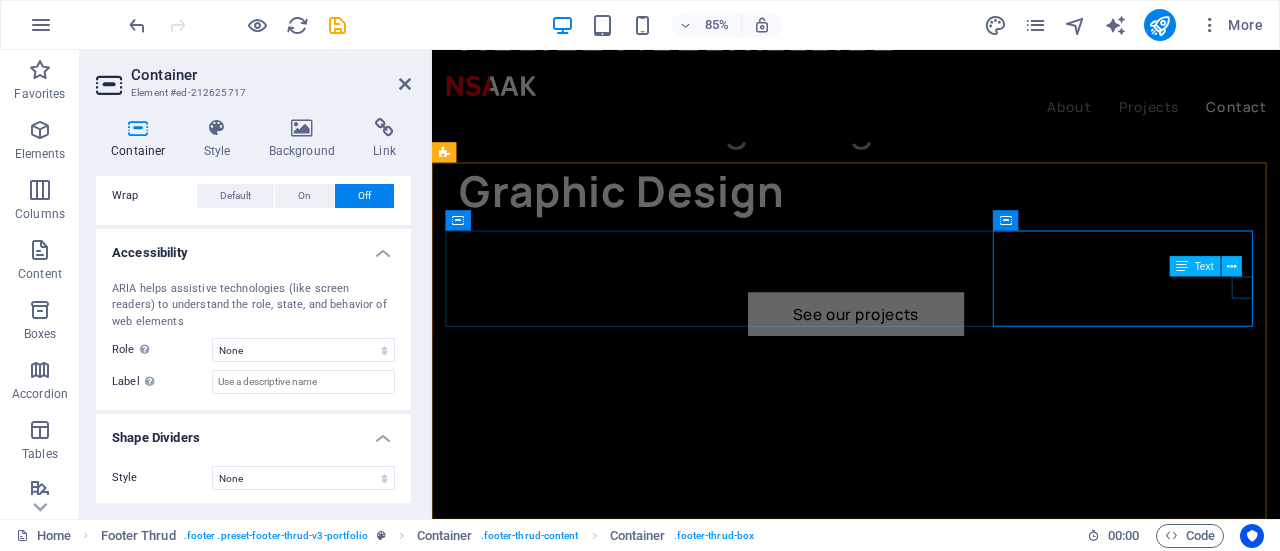 click on "+91" at bounding box center (460, 5642) 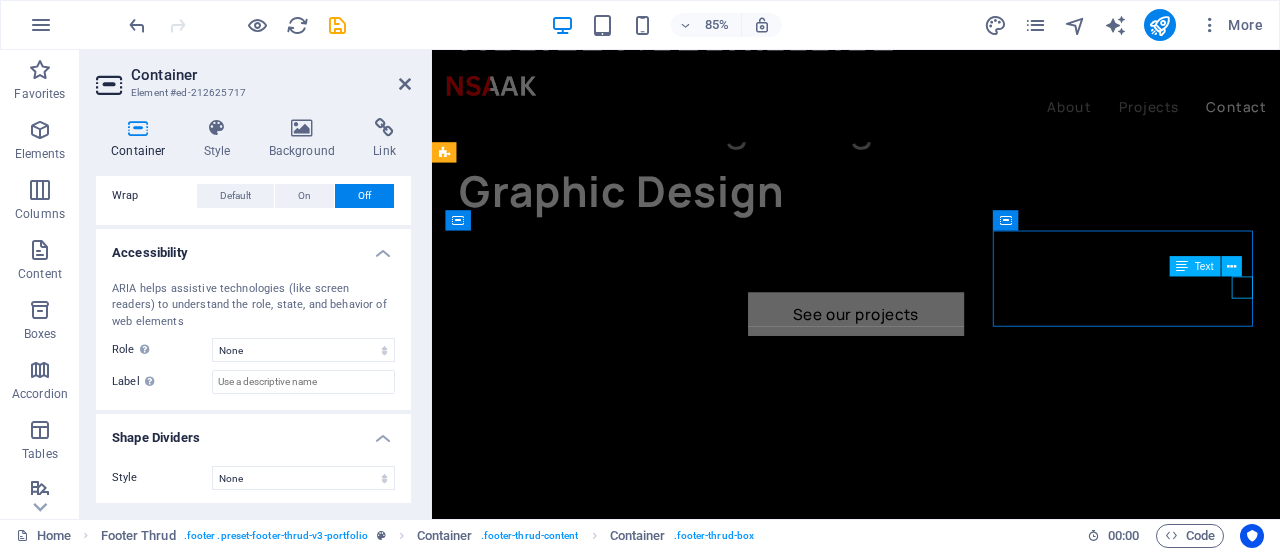 click on "+91" at bounding box center [460, 5642] 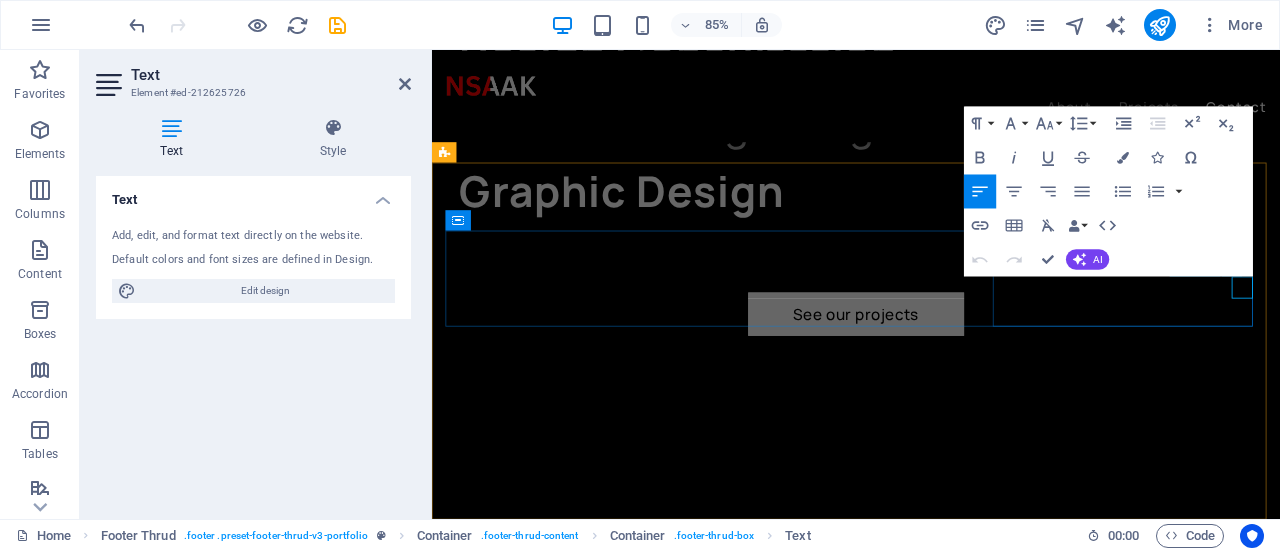 click on "+91" at bounding box center (460, 5642) 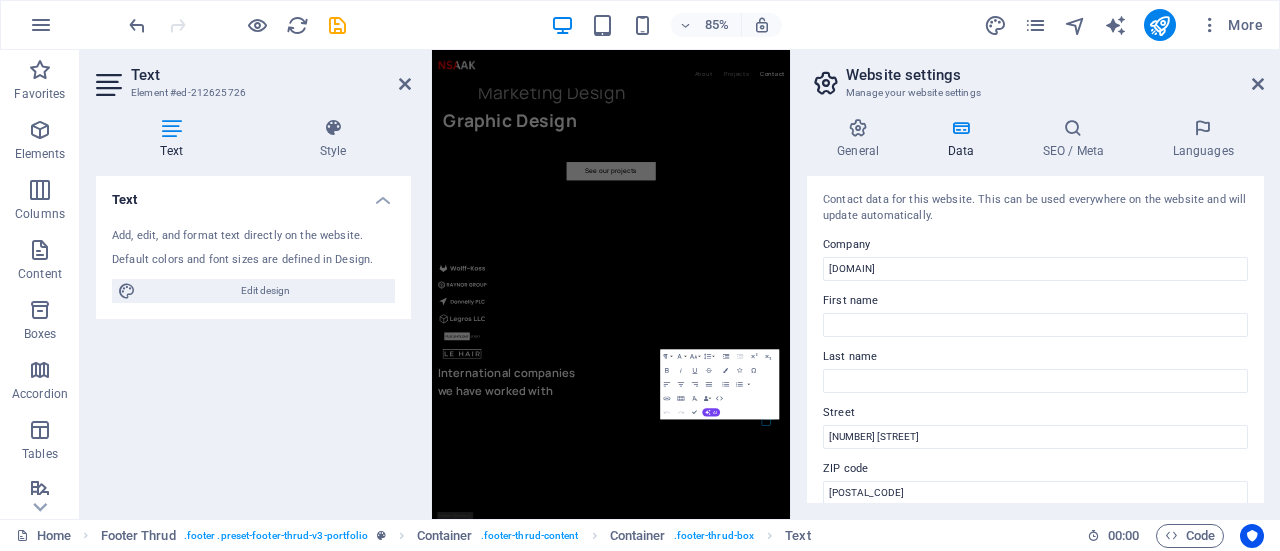 click on "Company [DOMAIN] First name Last name Street [NUMBER] [STREET] ZIP code [POSTAL_CODE] City Etawah Email [EMAIL] Phone +91 Mobile +91 [PHONE] Fax Custom field 1 Custom field 2 Custom field 3 Custom field 4 Custom field 5 Custom field 6" at bounding box center [1035, 339] 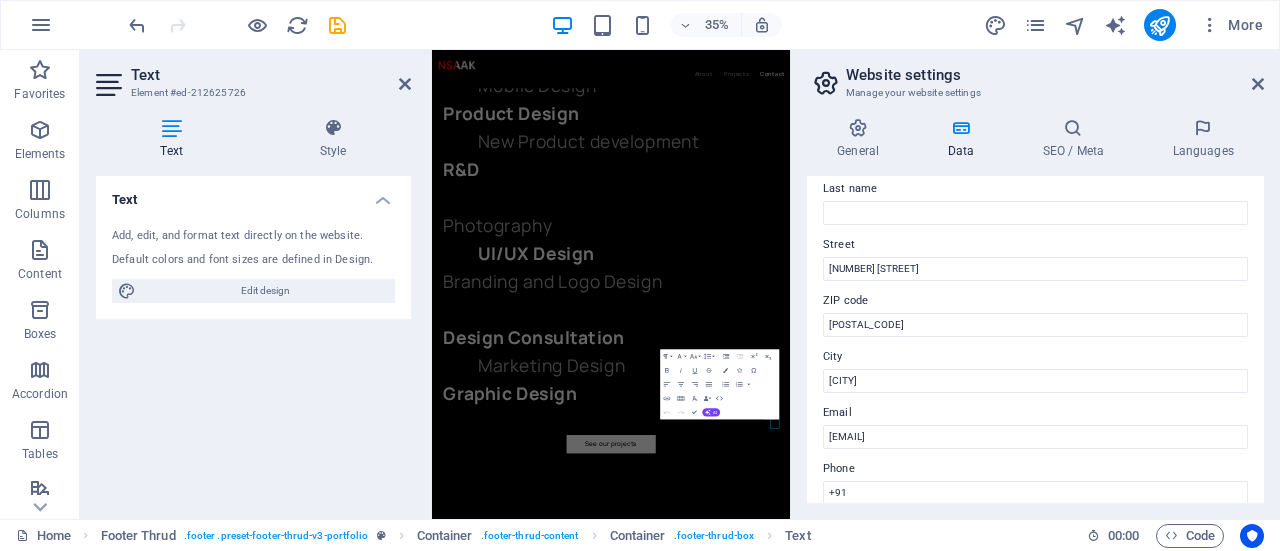 scroll, scrollTop: 354, scrollLeft: 0, axis: vertical 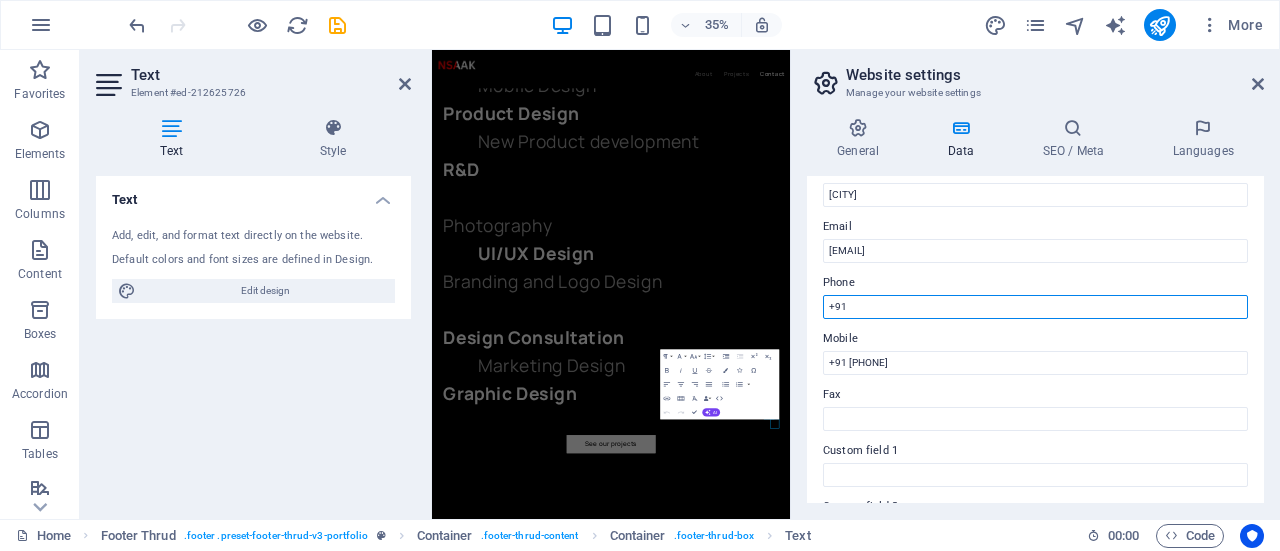 click on "+91" at bounding box center [1035, 307] 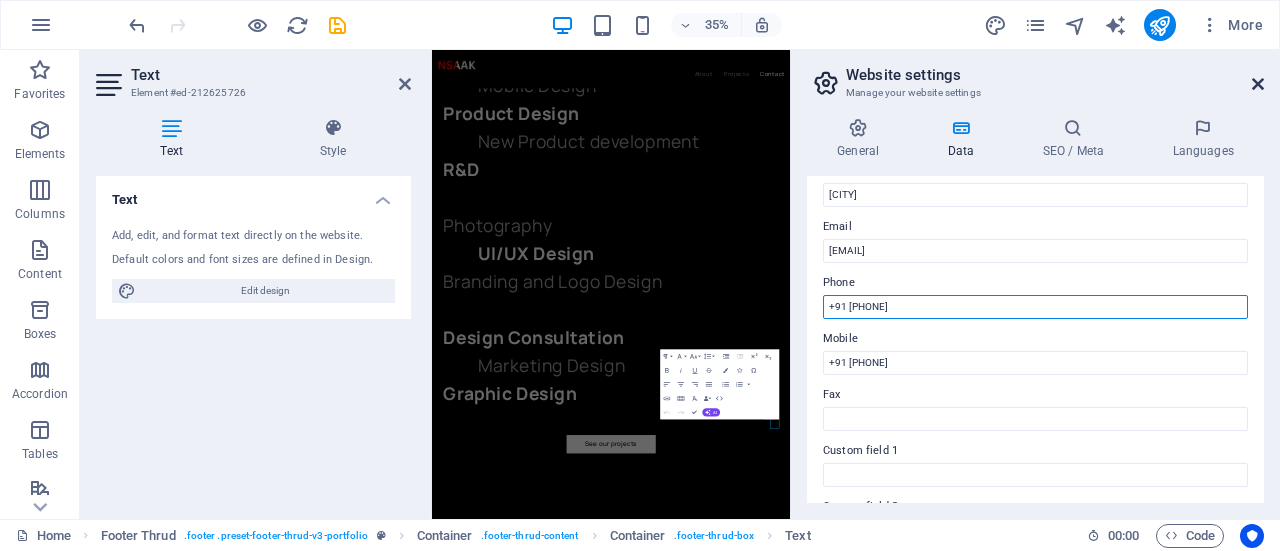type on "+91 [PHONE]" 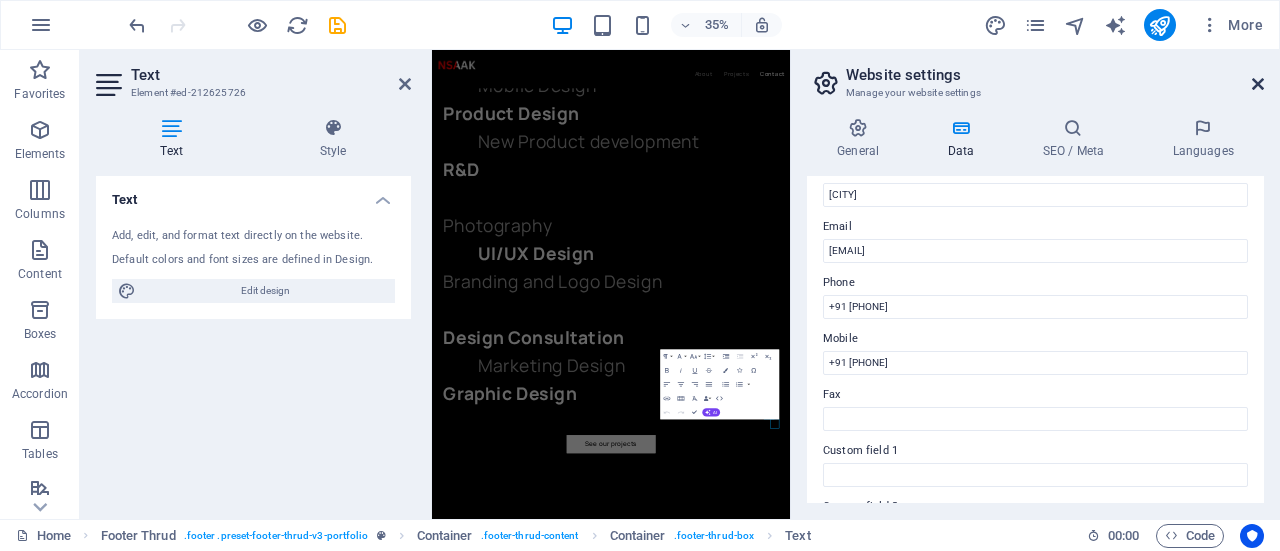 click at bounding box center [1258, 84] 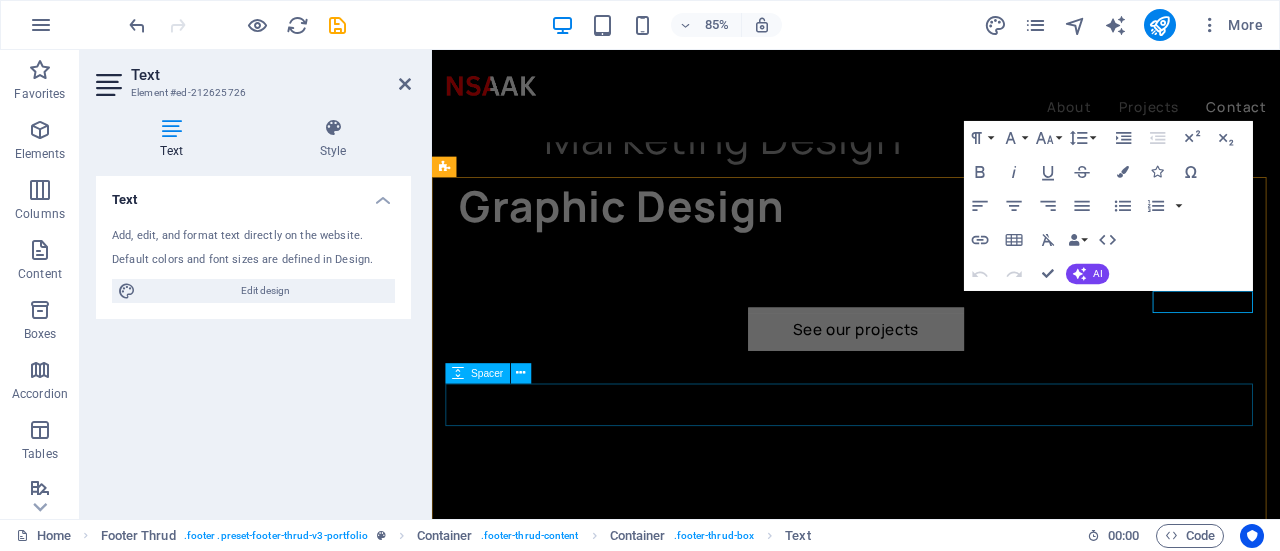scroll, scrollTop: 5105, scrollLeft: 0, axis: vertical 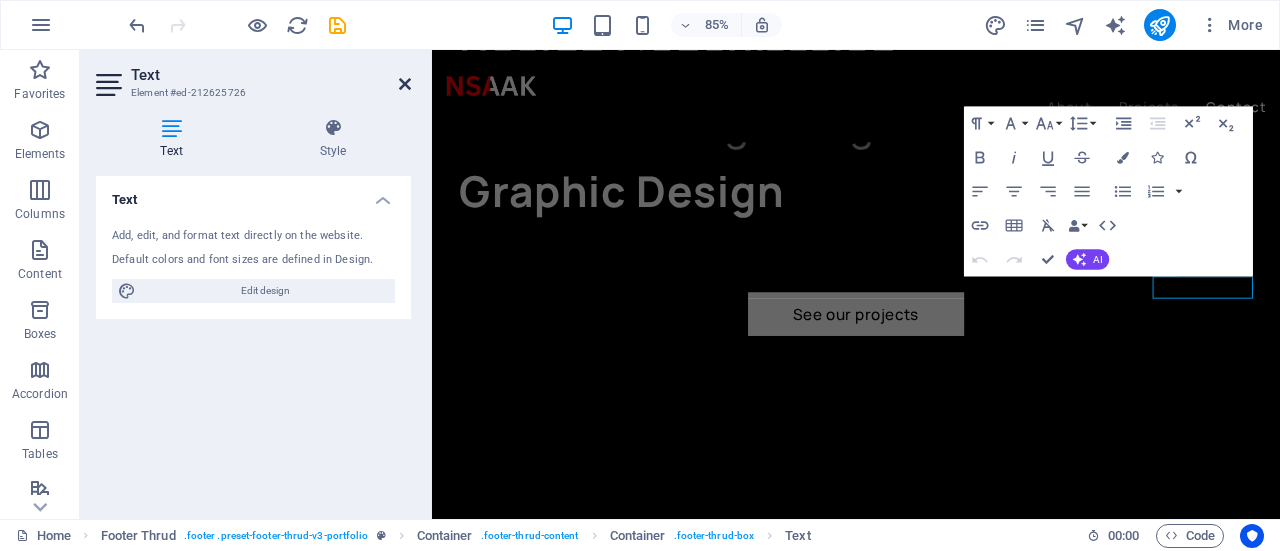 click at bounding box center (405, 84) 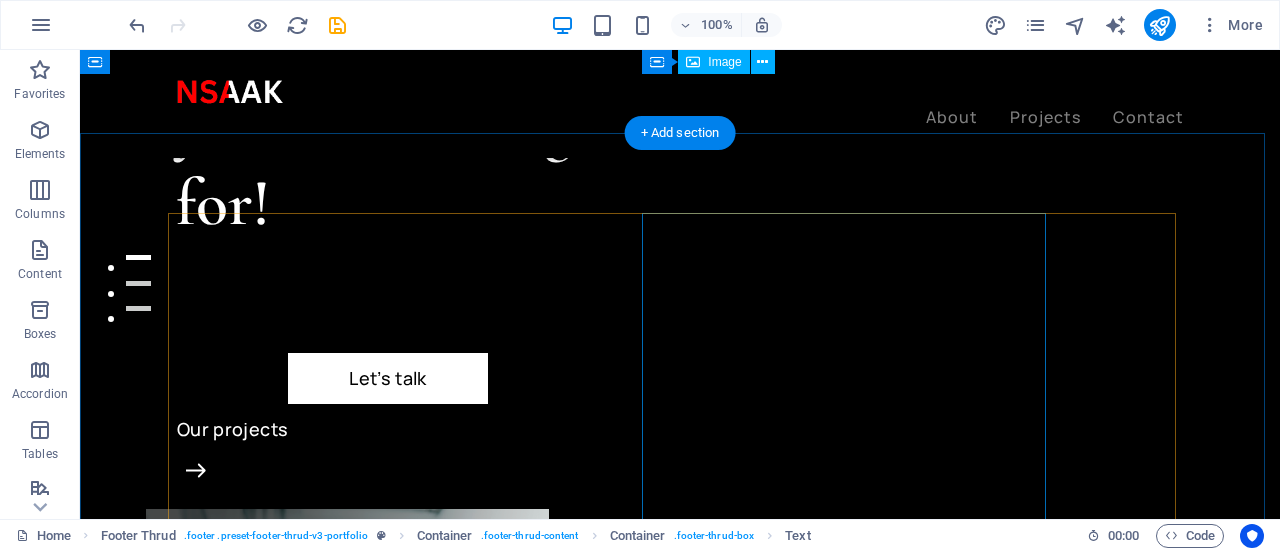 scroll, scrollTop: 0, scrollLeft: 0, axis: both 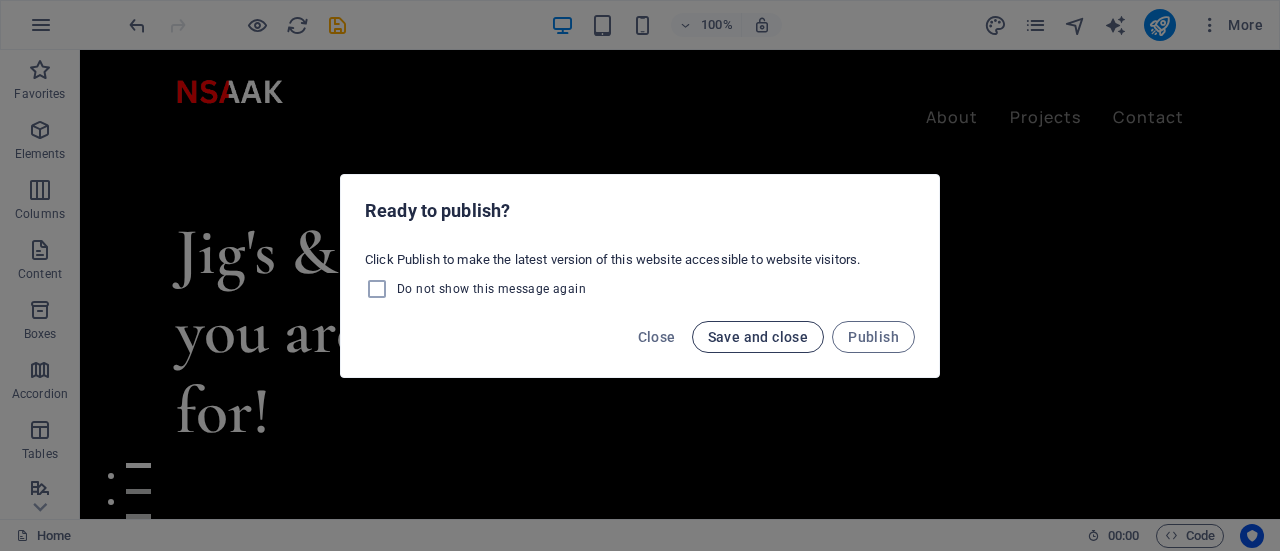 click on "Save and close" at bounding box center (758, 337) 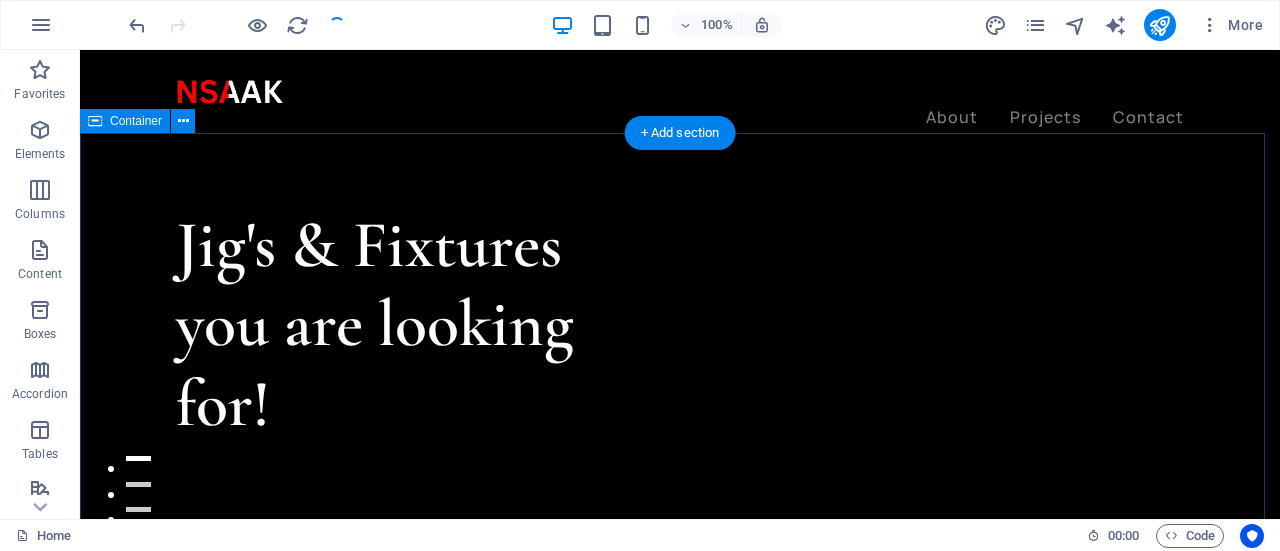 scroll, scrollTop: 0, scrollLeft: 0, axis: both 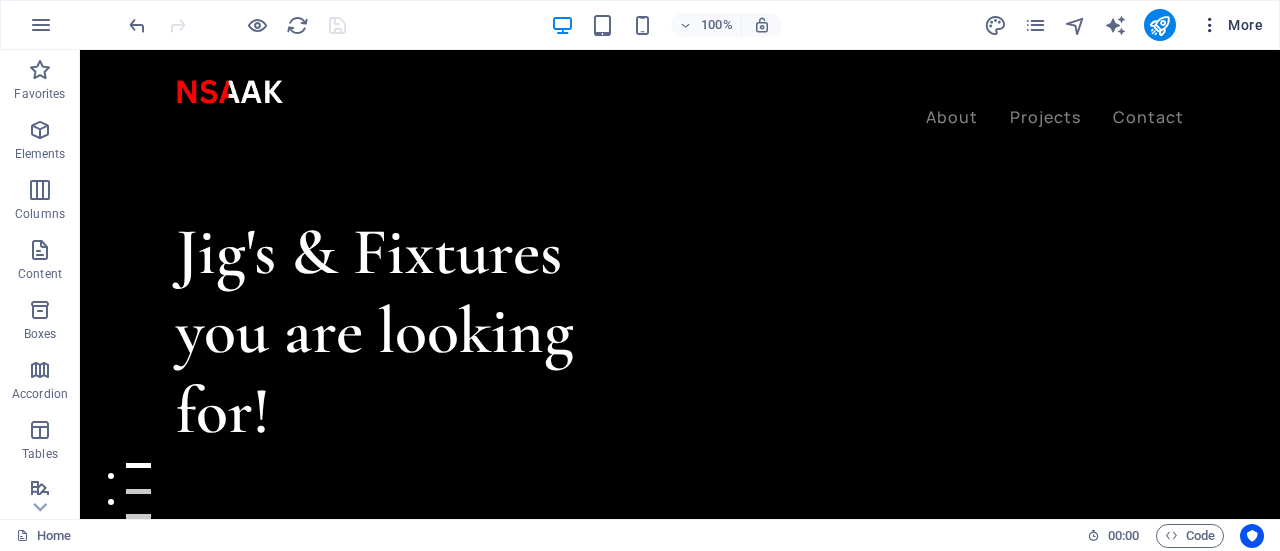 click on "More" at bounding box center (1231, 25) 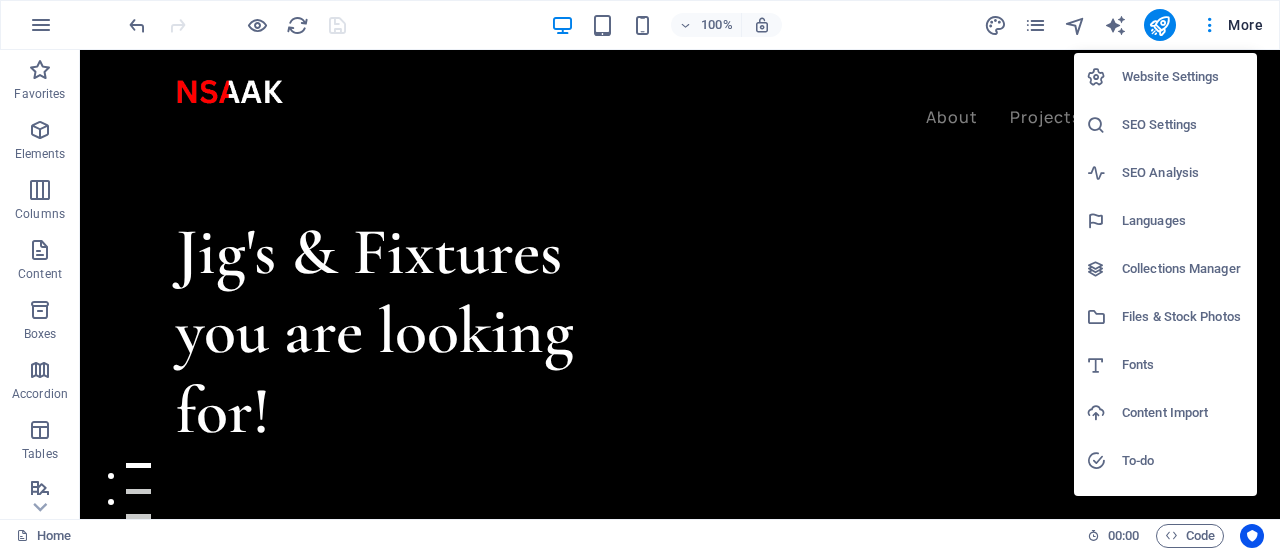 click at bounding box center (640, 275) 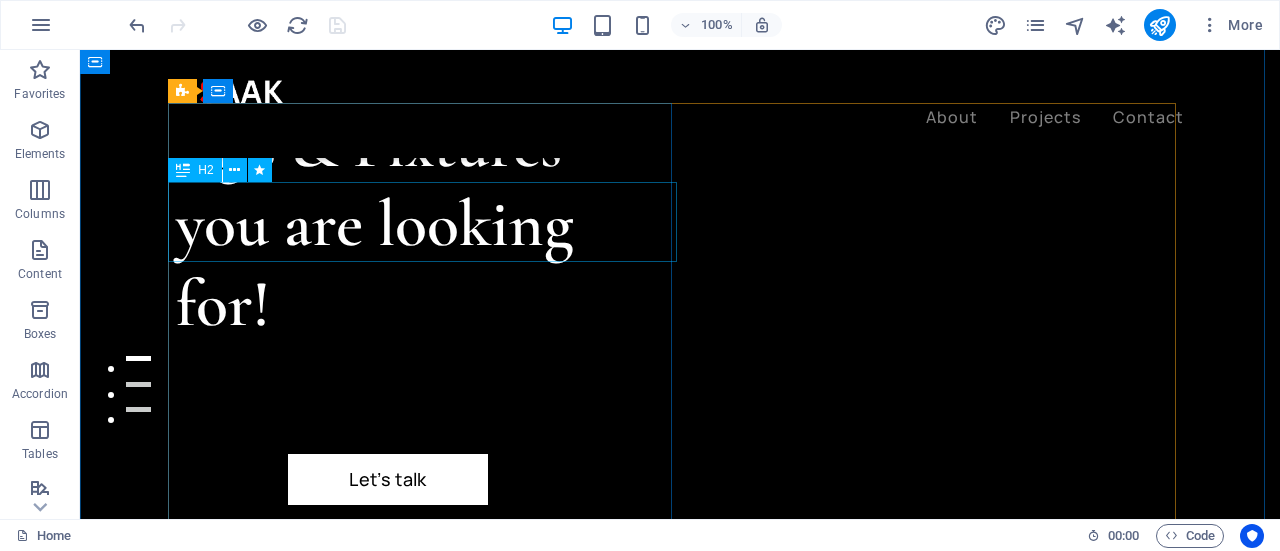 scroll, scrollTop: 0, scrollLeft: 0, axis: both 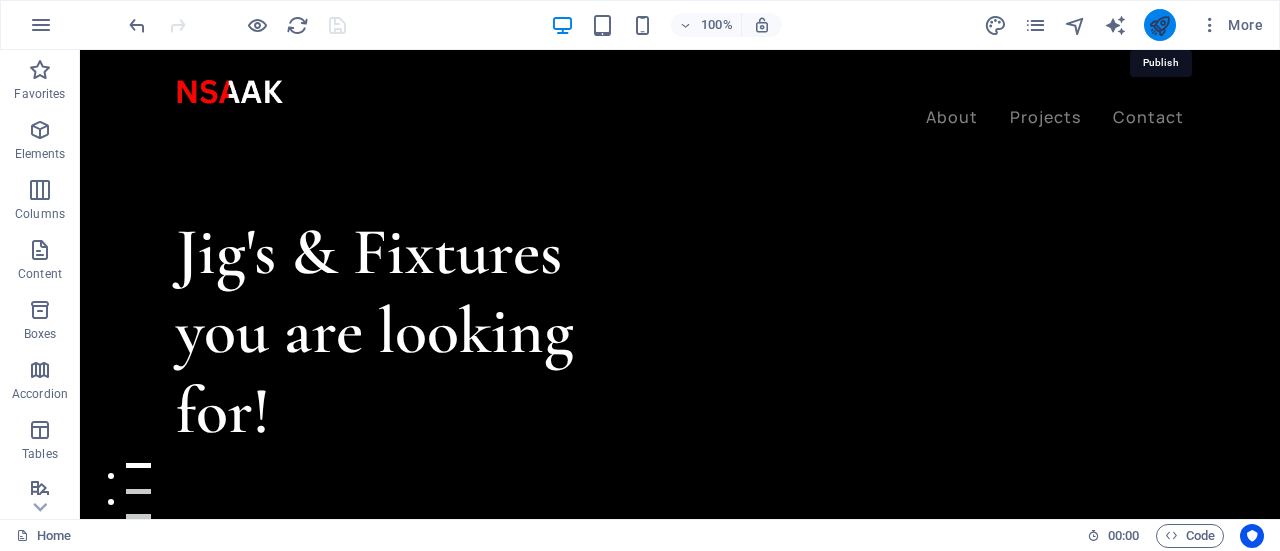 click at bounding box center [1159, 25] 